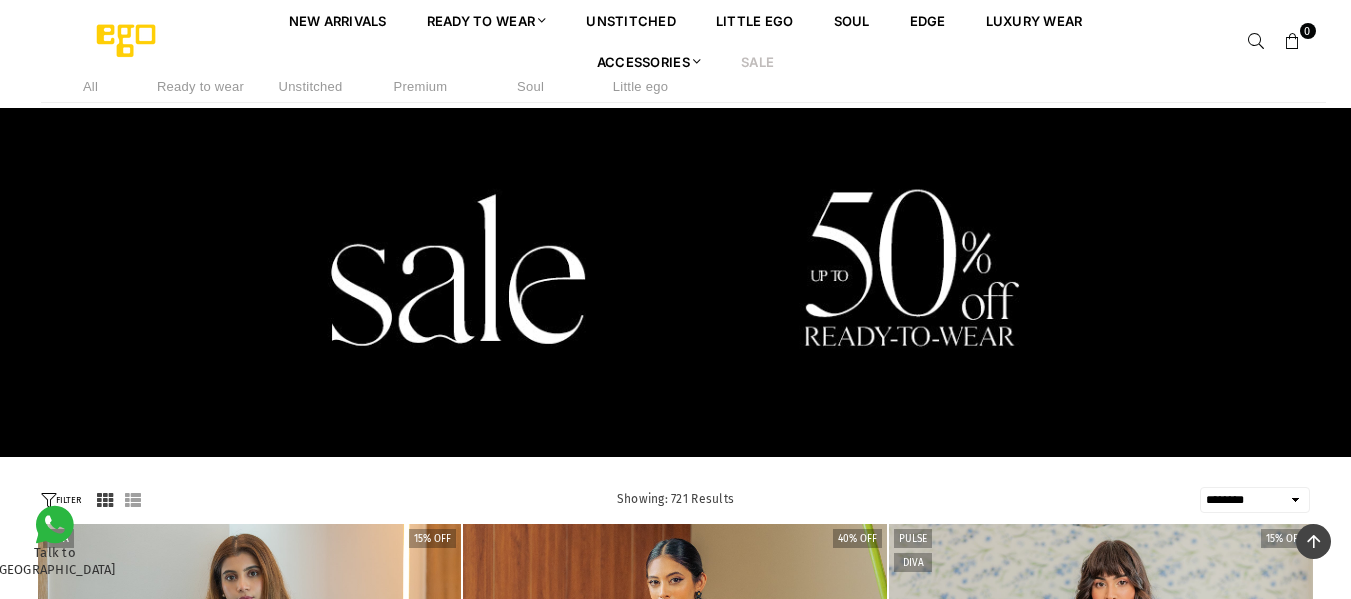 select on "******" 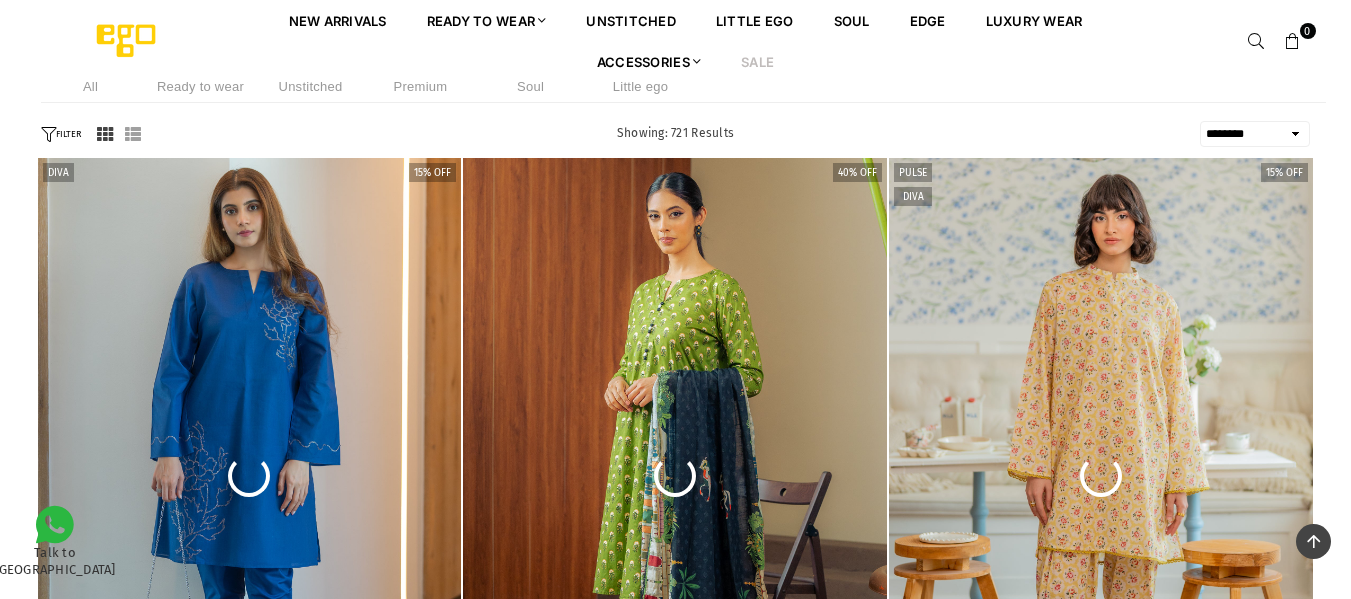 scroll, scrollTop: 0, scrollLeft: 0, axis: both 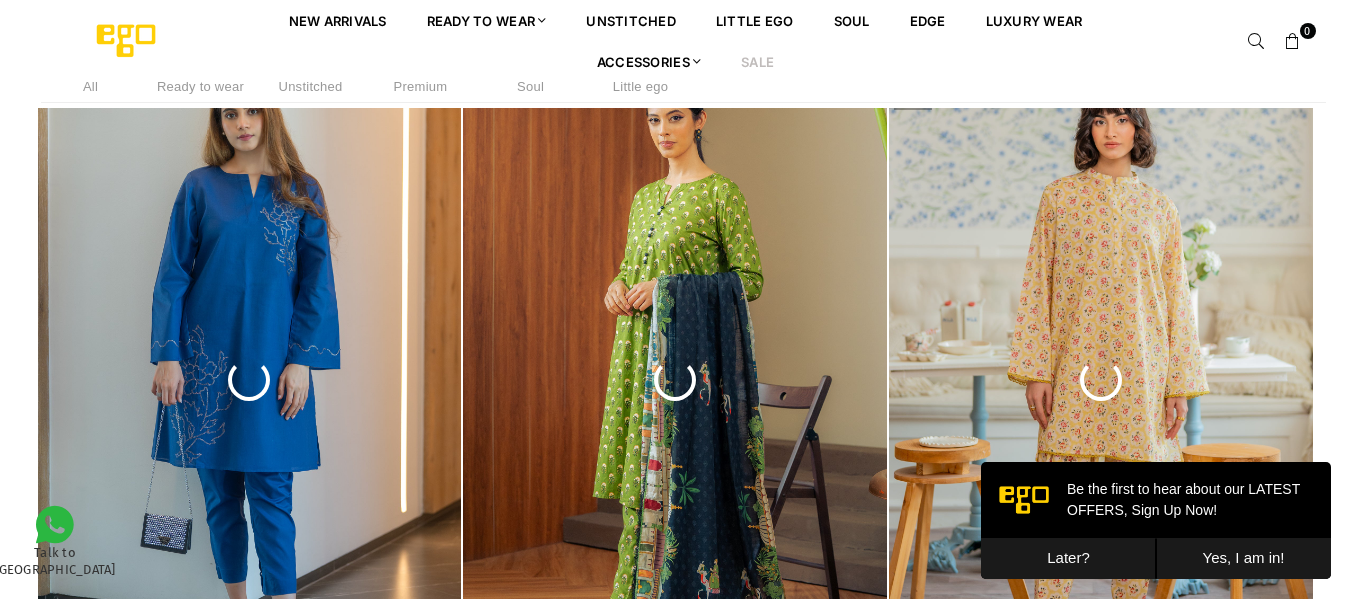 click on "Yes, I am in!" at bounding box center (1243, 558) 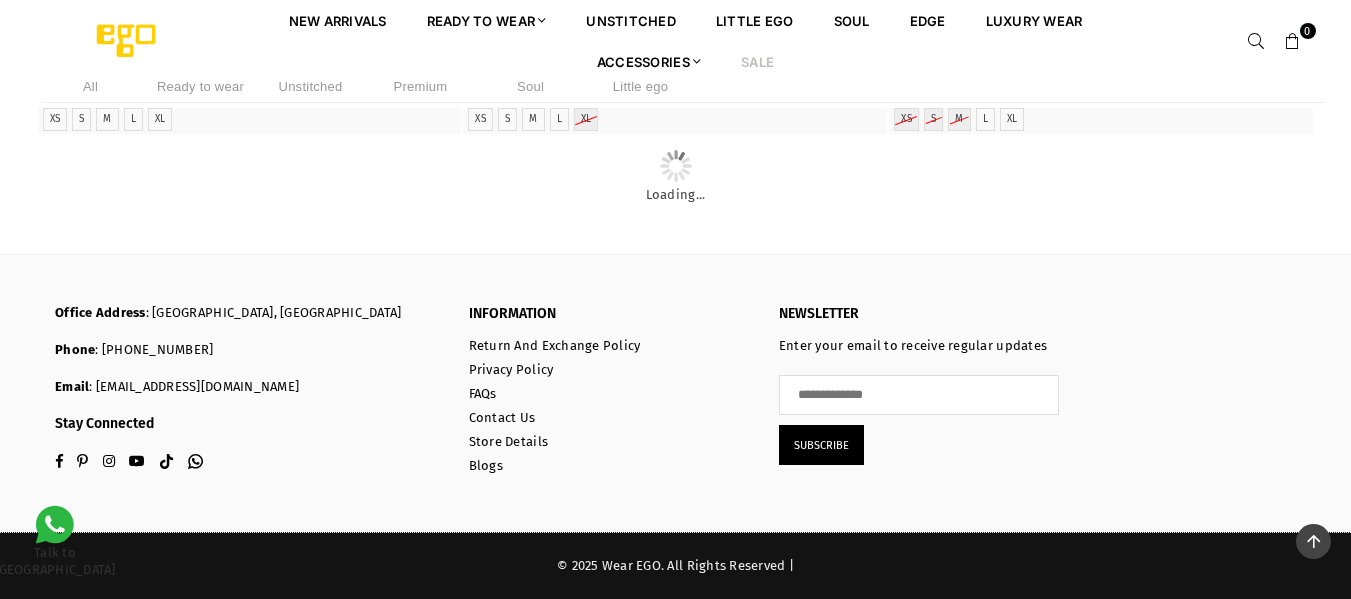 scroll, scrollTop: 5562, scrollLeft: 0, axis: vertical 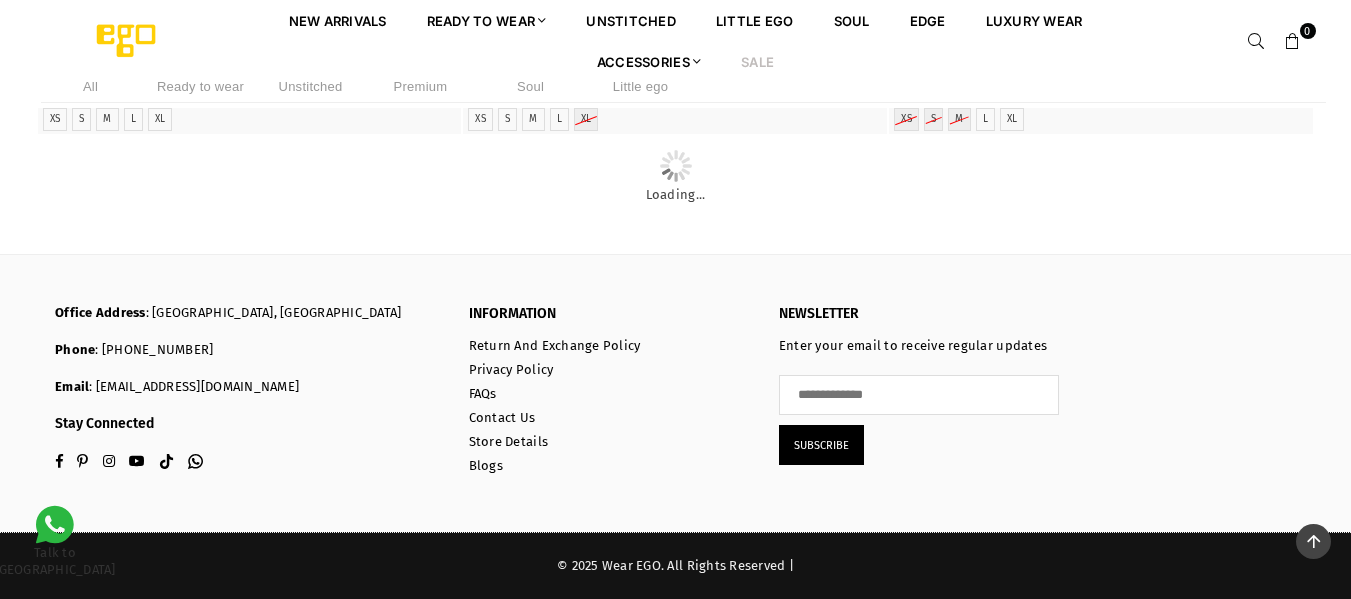 click at bounding box center [1101, -247] 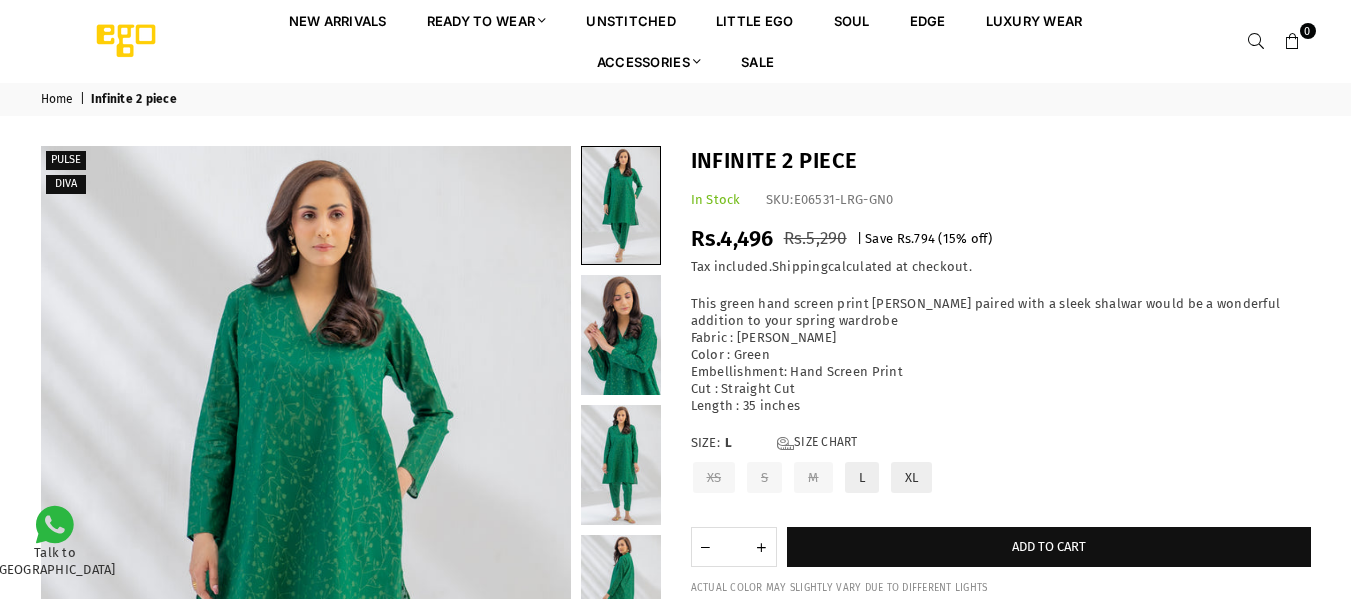 scroll, scrollTop: 100, scrollLeft: 0, axis: vertical 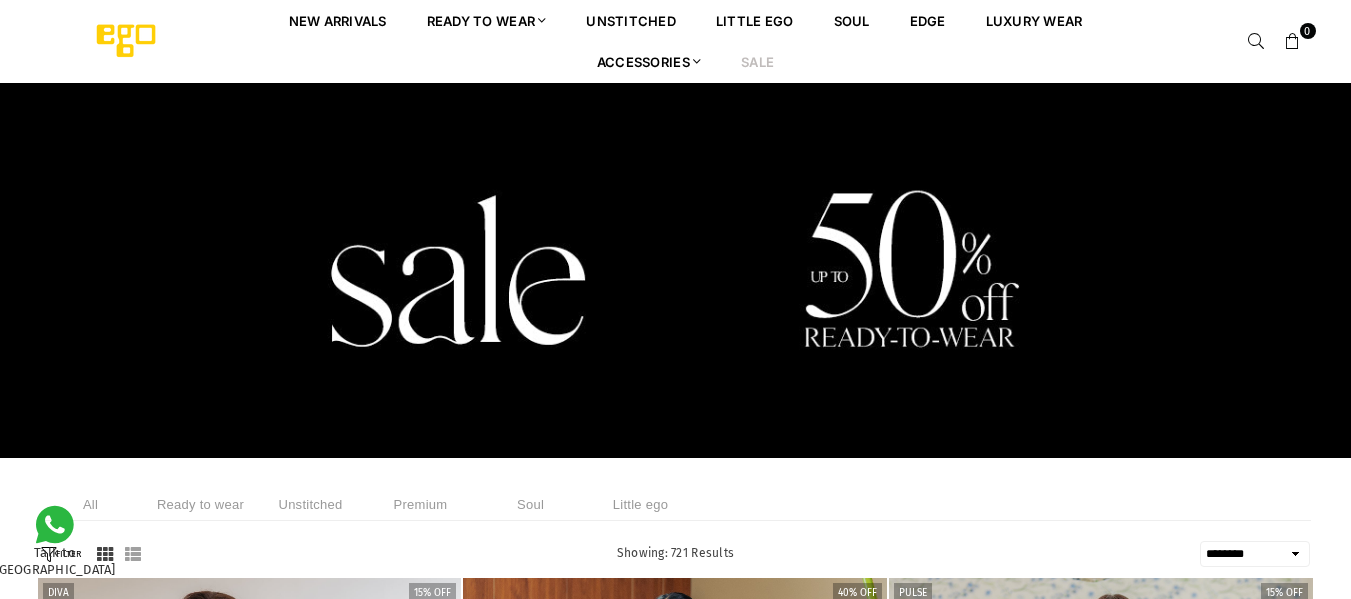 select on "******" 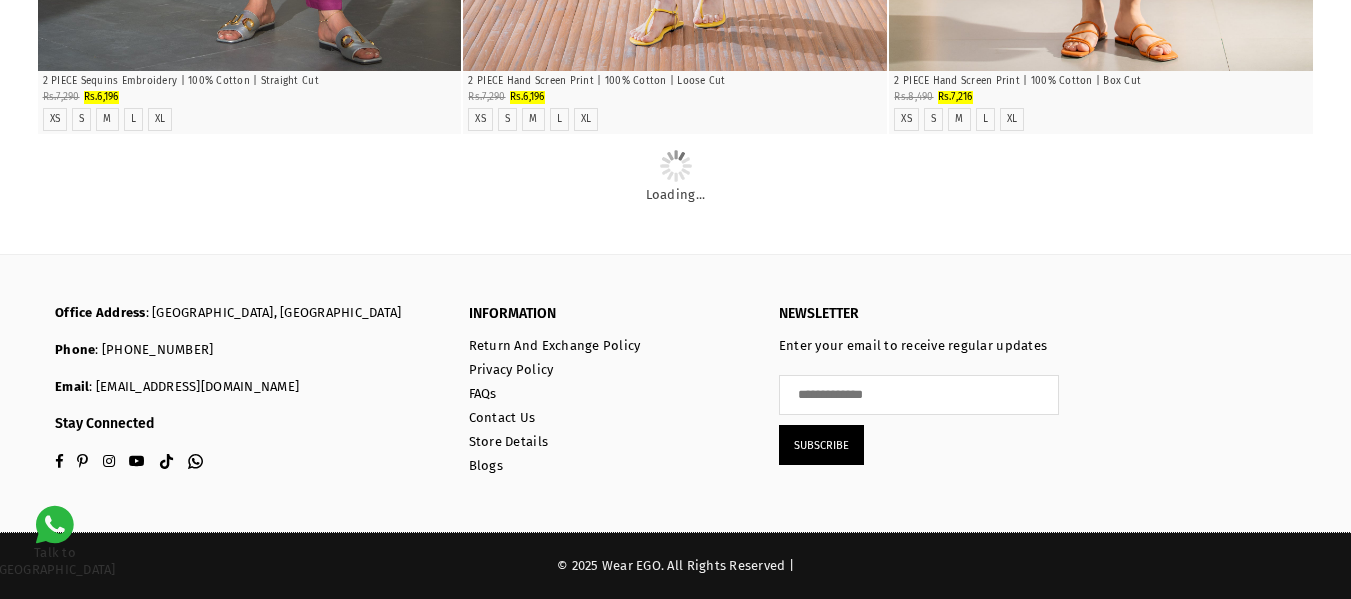 scroll, scrollTop: 0, scrollLeft: 0, axis: both 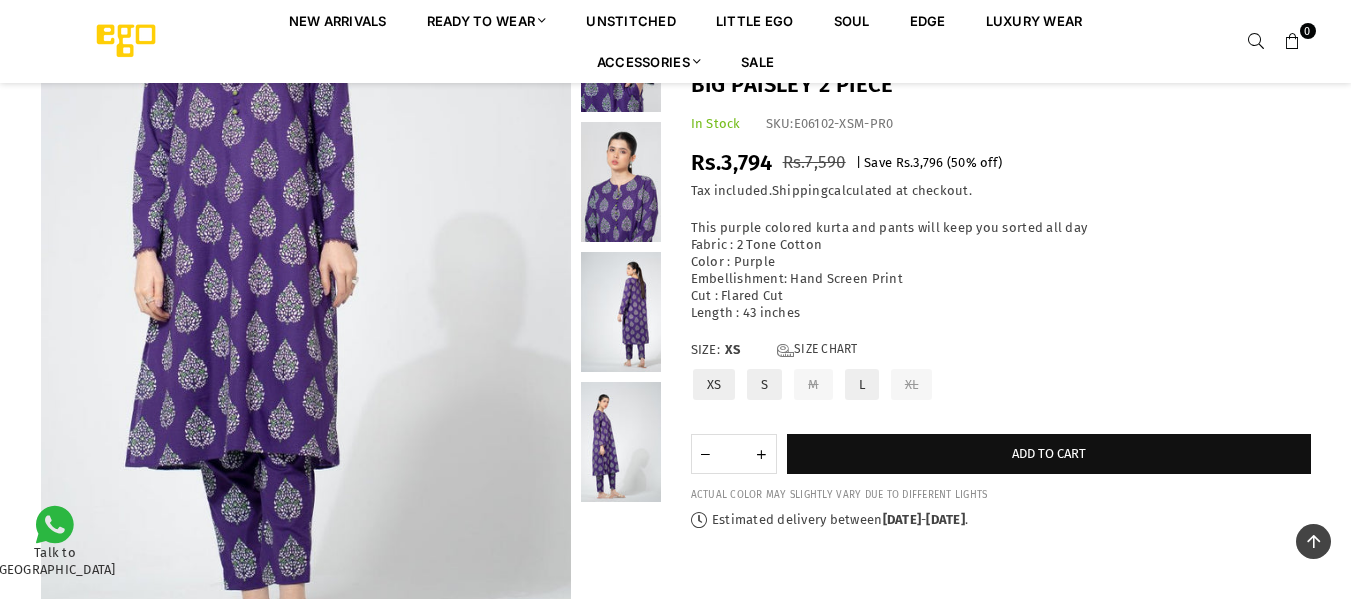 click at bounding box center (621, 442) 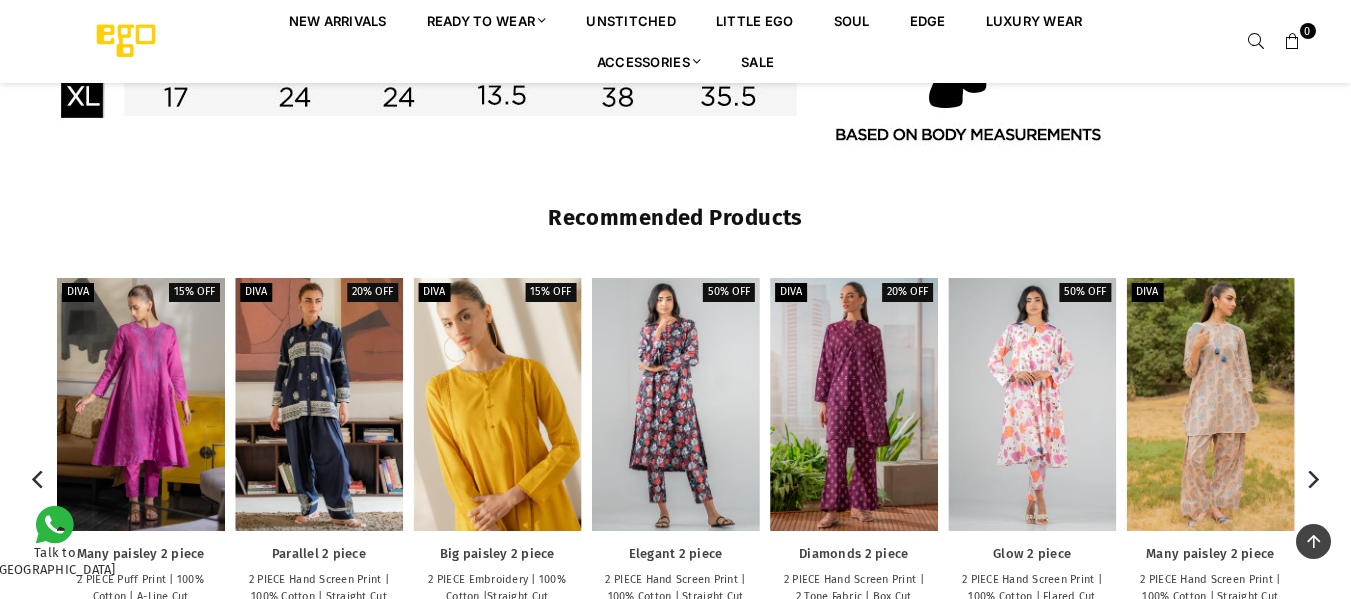 scroll, scrollTop: 1882, scrollLeft: 0, axis: vertical 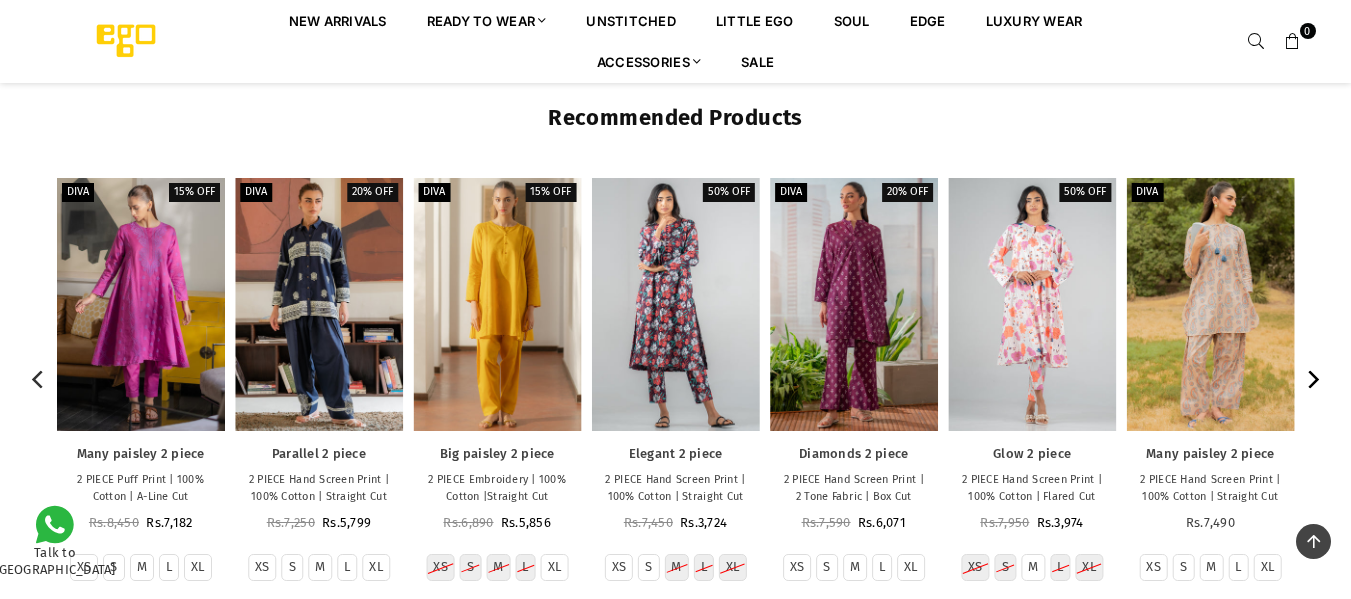 click at bounding box center [1312, 379] 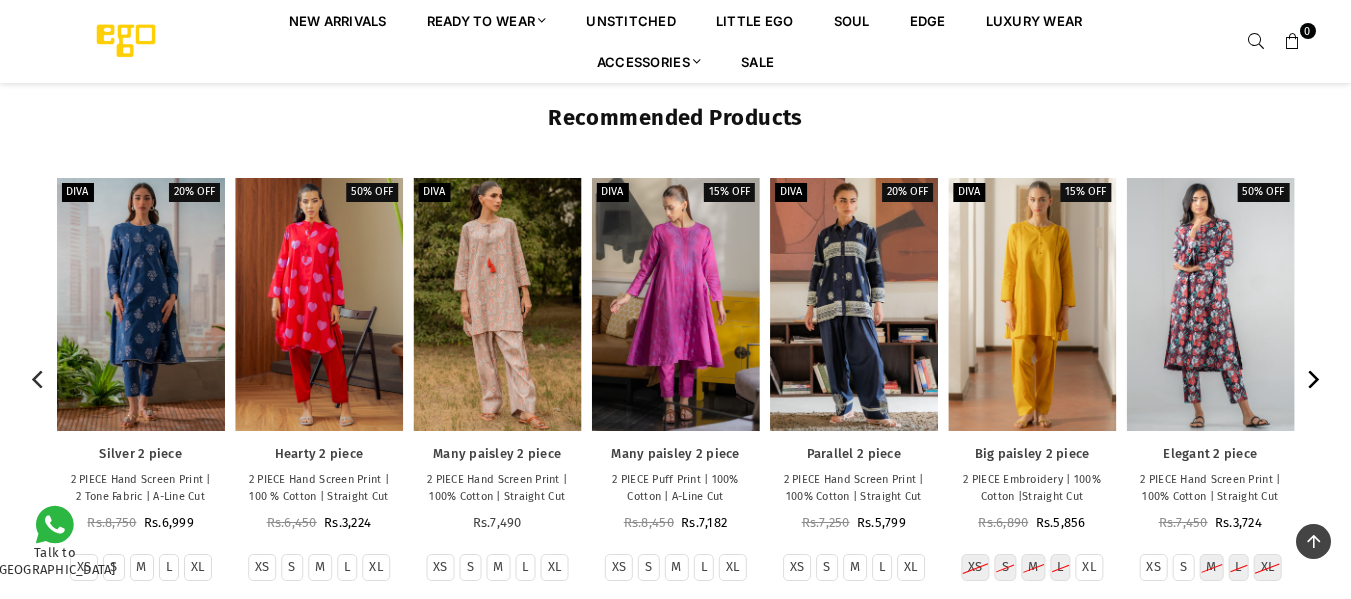 click 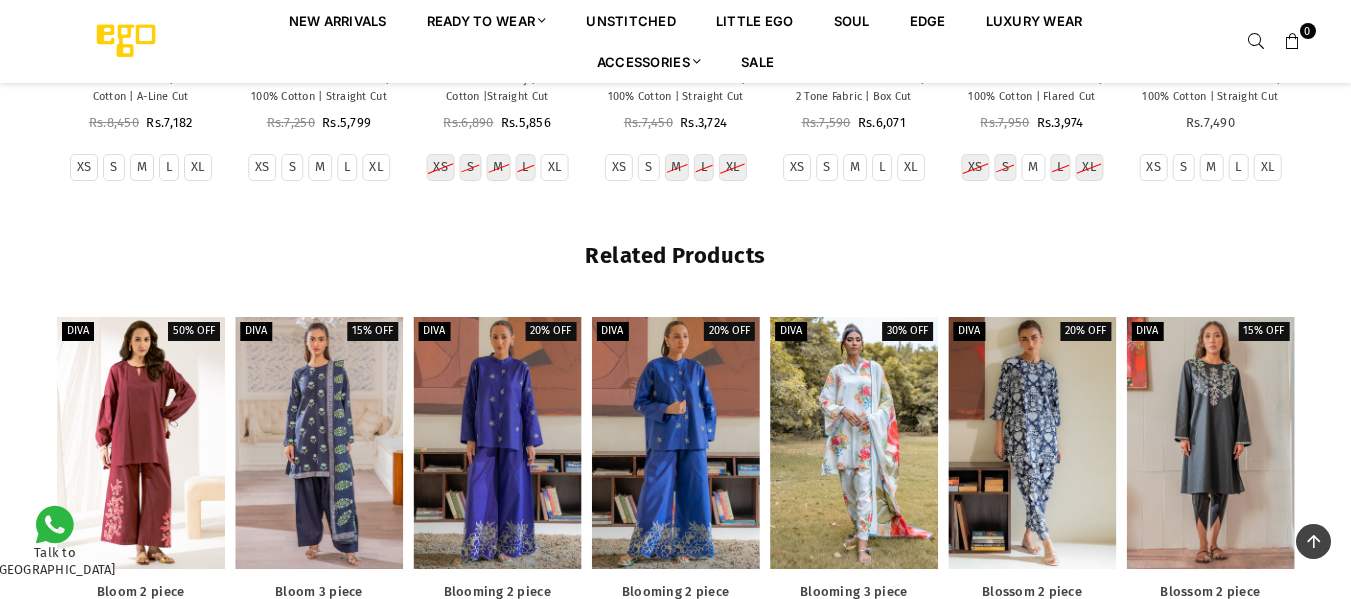scroll, scrollTop: 2482, scrollLeft: 0, axis: vertical 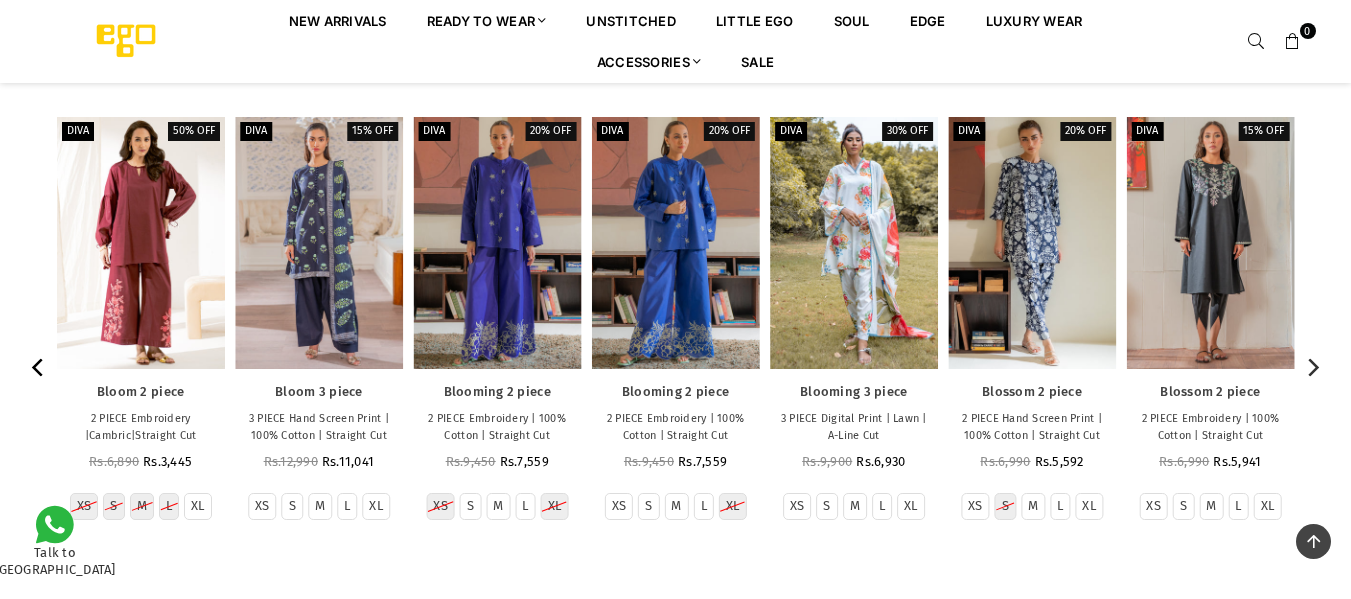 click 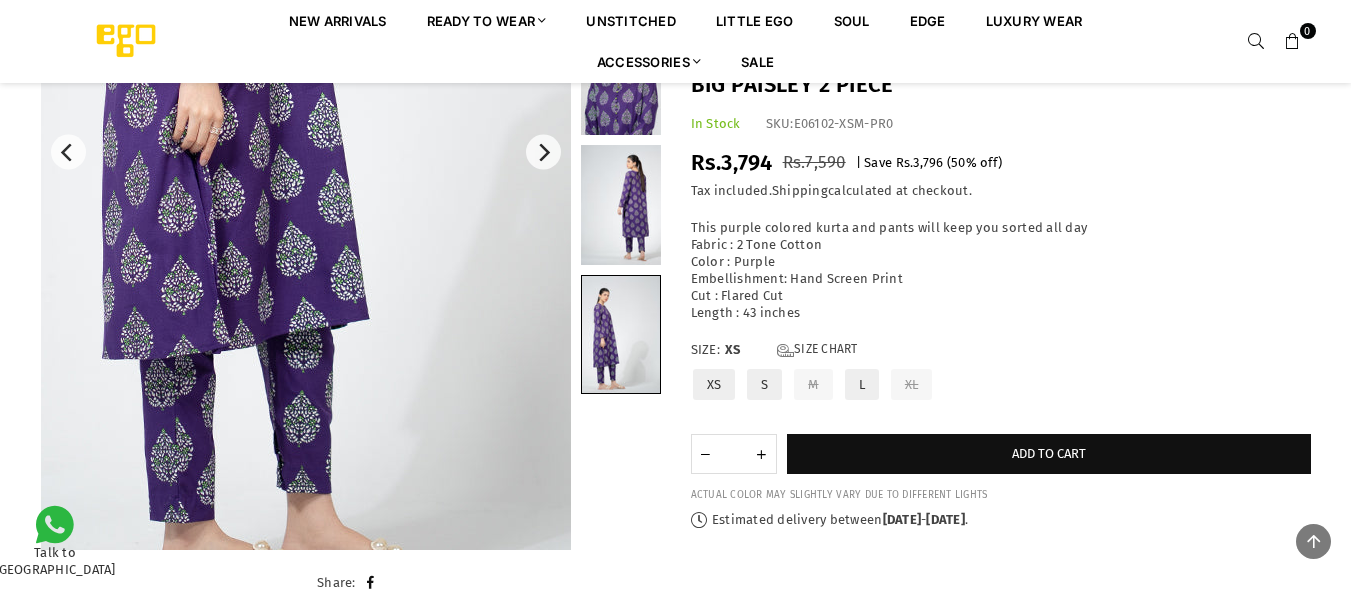 scroll, scrollTop: 490, scrollLeft: 0, axis: vertical 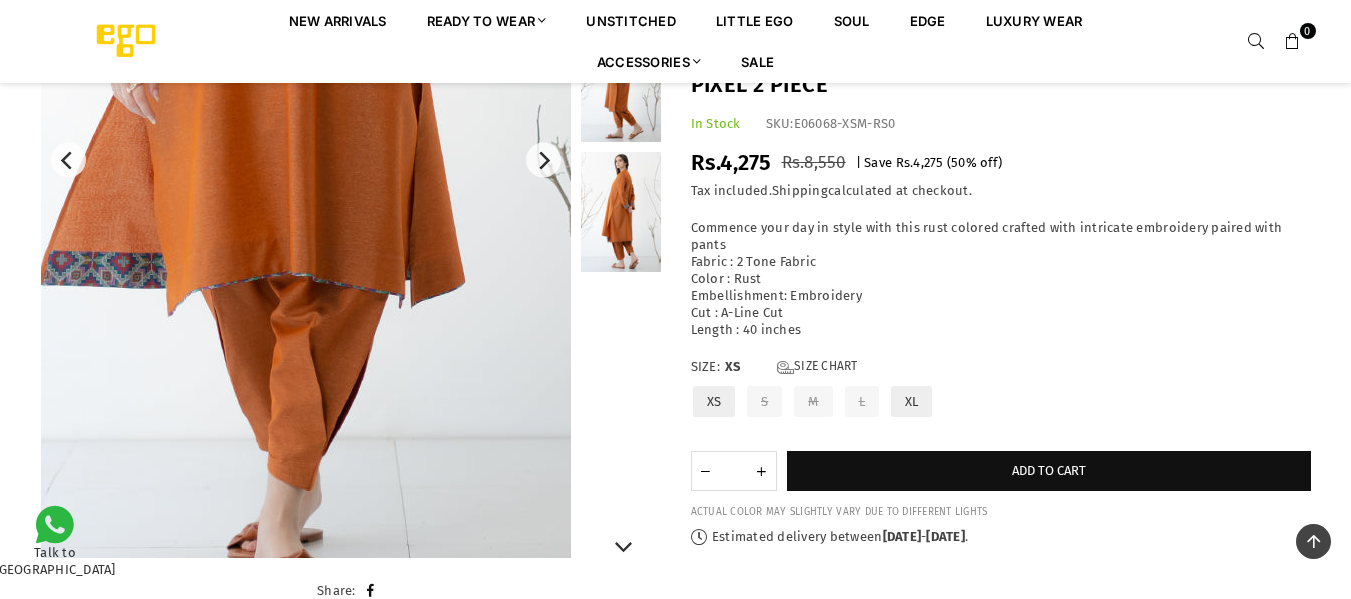 click at bounding box center (621, 212) 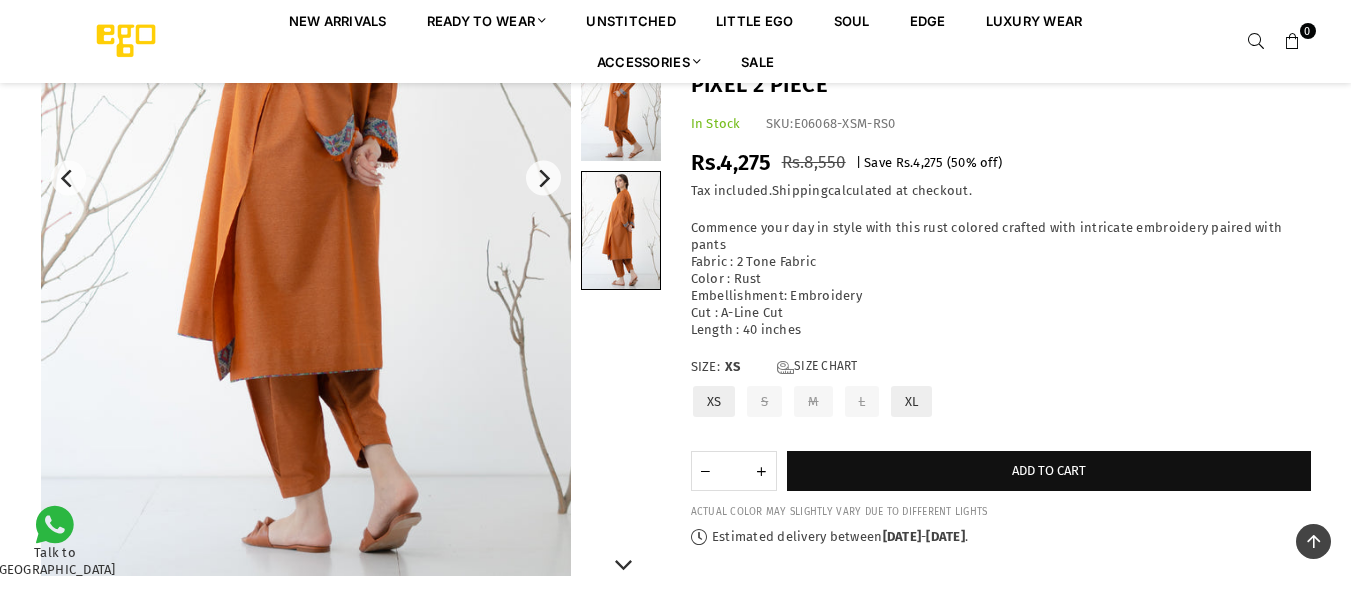 scroll, scrollTop: 264, scrollLeft: 0, axis: vertical 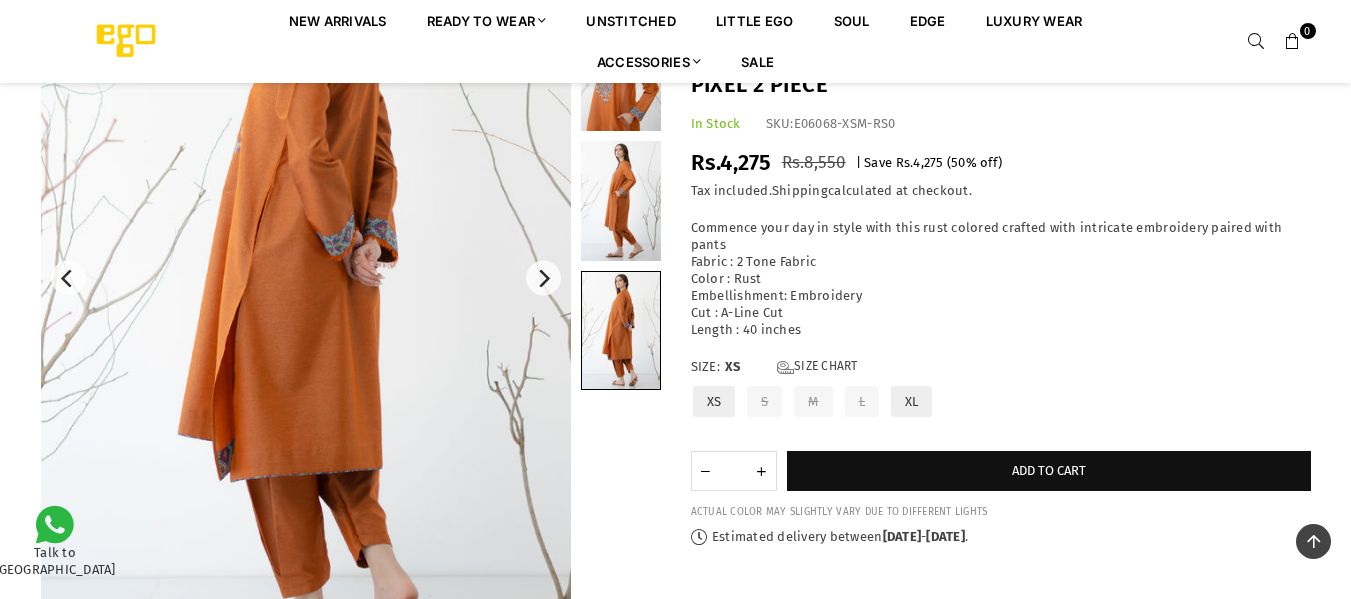 click at bounding box center [621, 201] 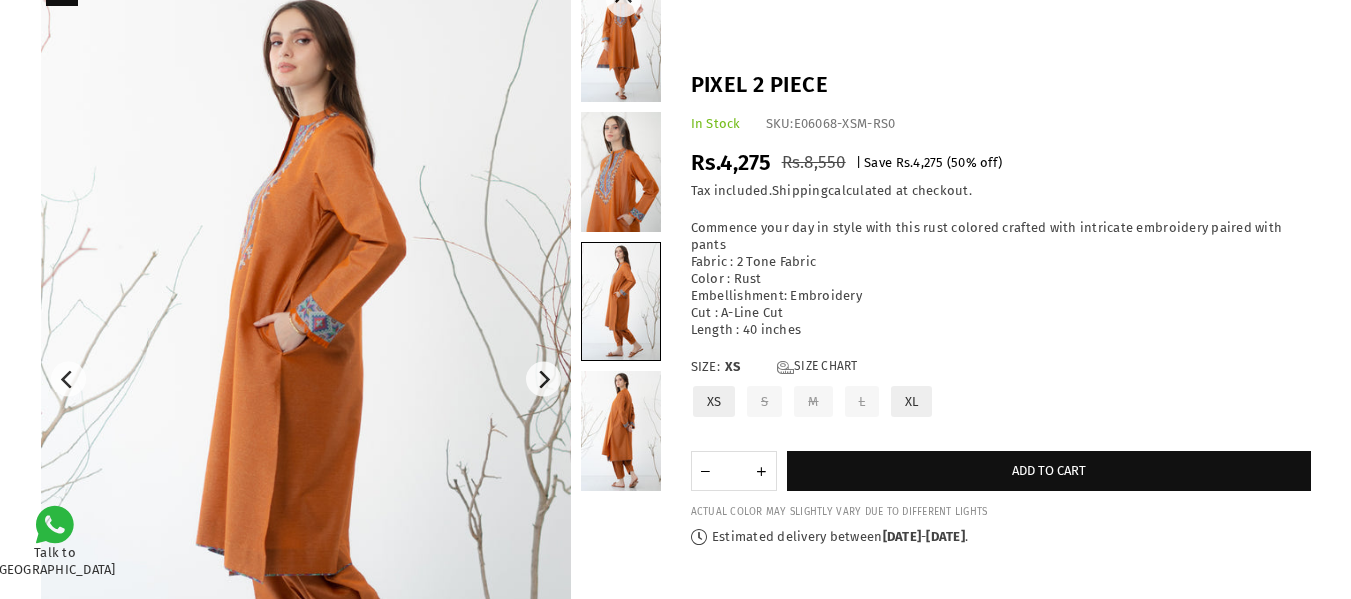 scroll, scrollTop: 64, scrollLeft: 0, axis: vertical 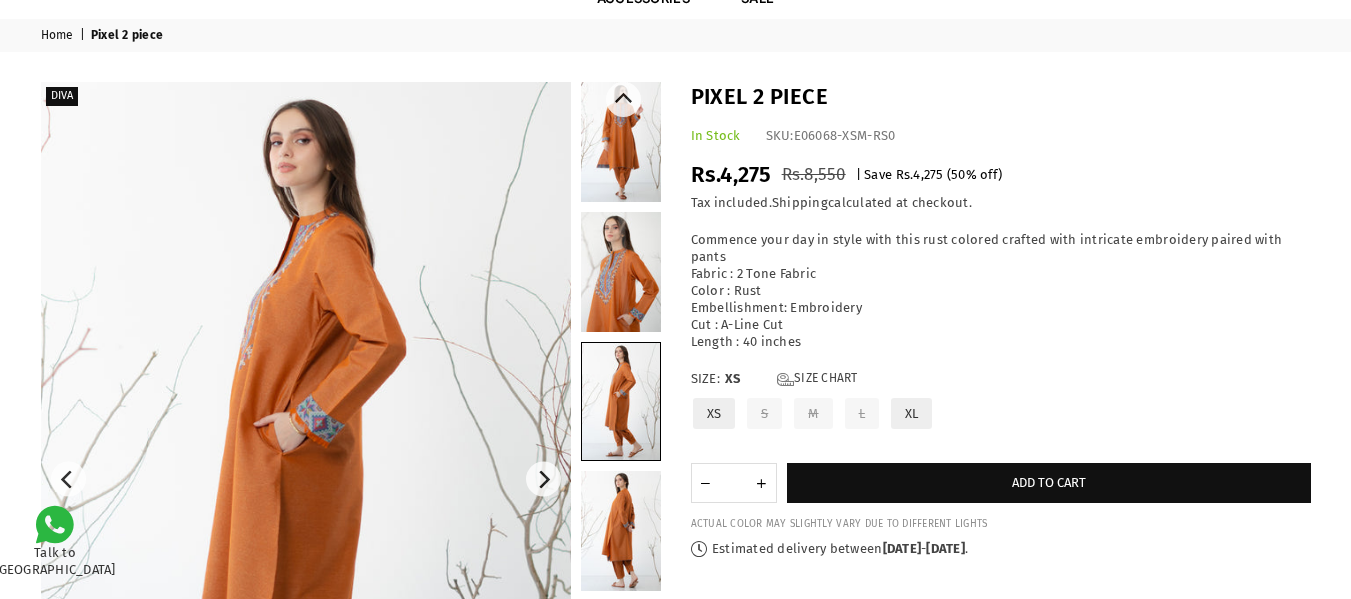 click at bounding box center (621, 142) 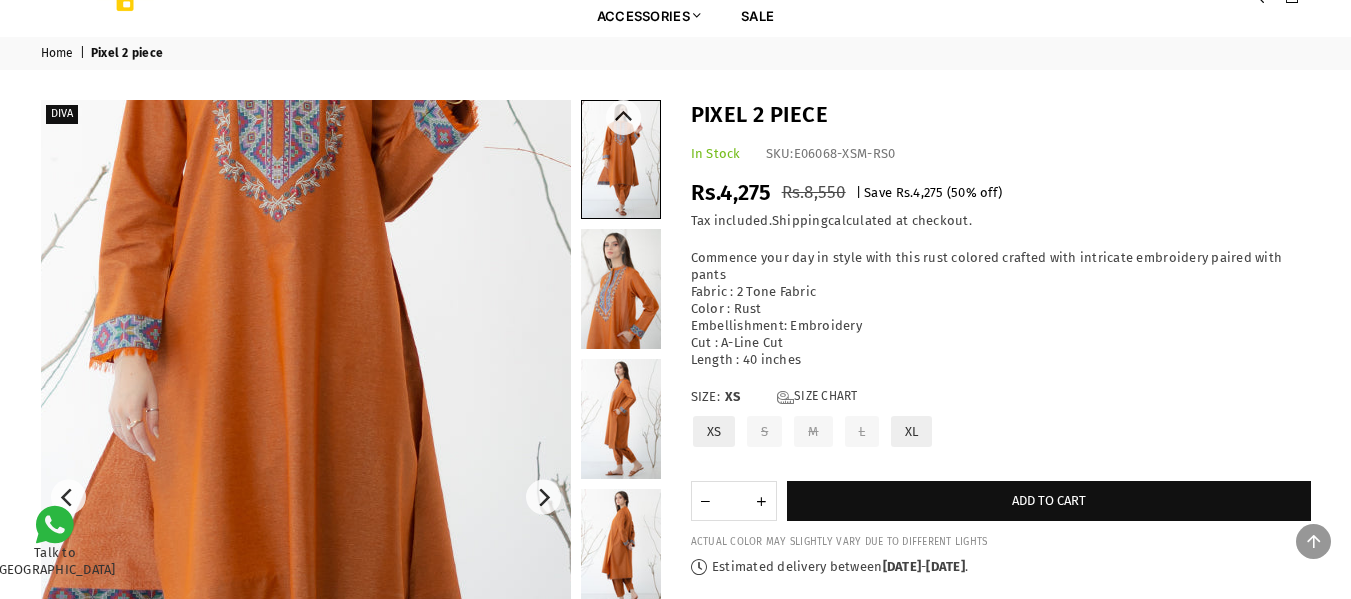 scroll, scrollTop: 0, scrollLeft: 0, axis: both 